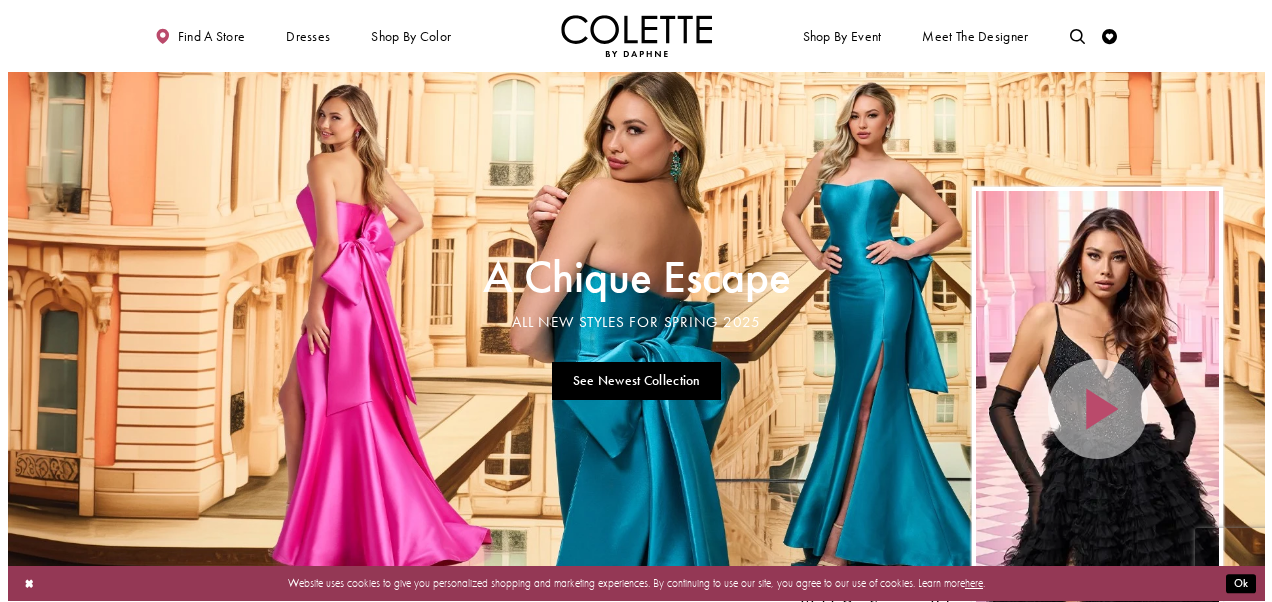 scroll, scrollTop: 0, scrollLeft: 0, axis: both 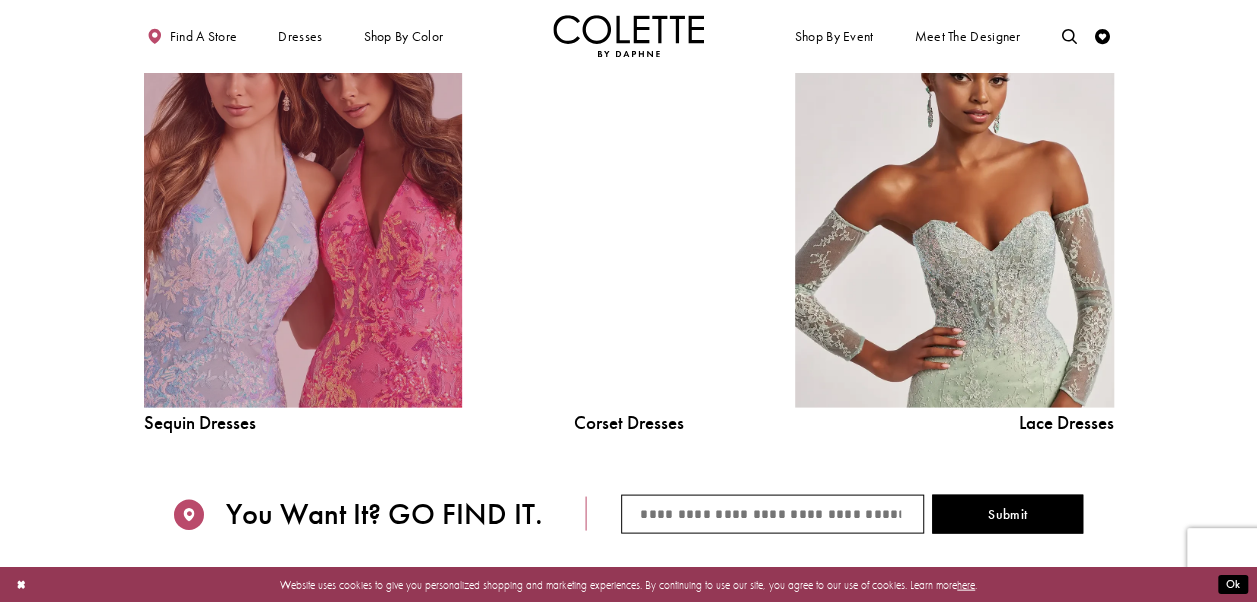 click at bounding box center (303, 206) 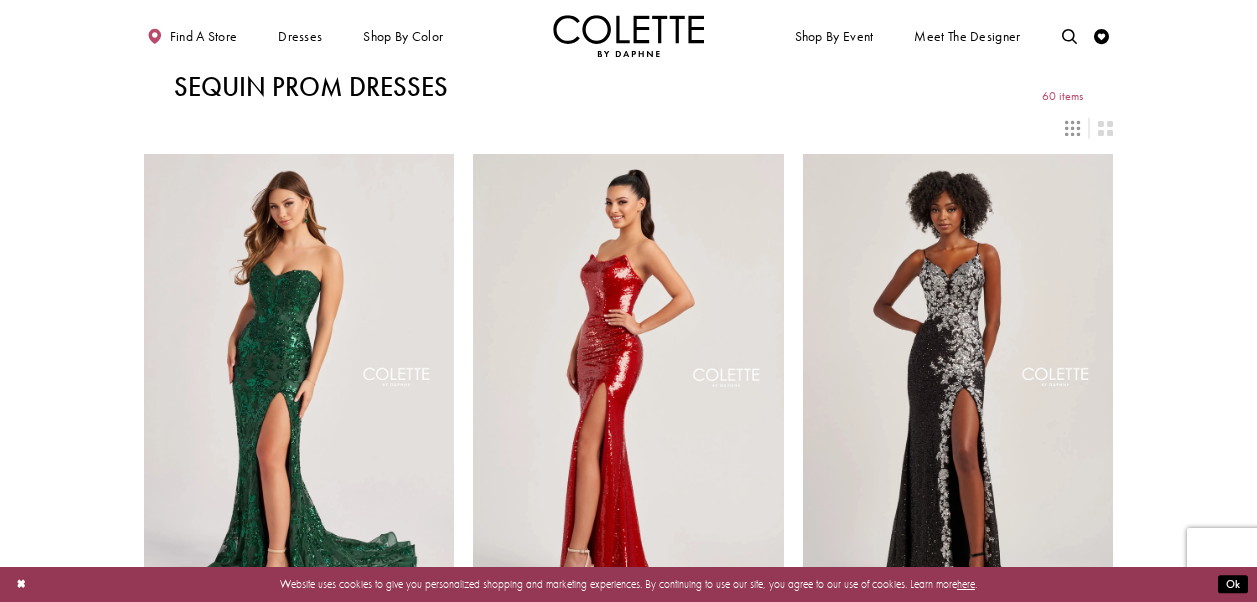 scroll, scrollTop: 0, scrollLeft: 0, axis: both 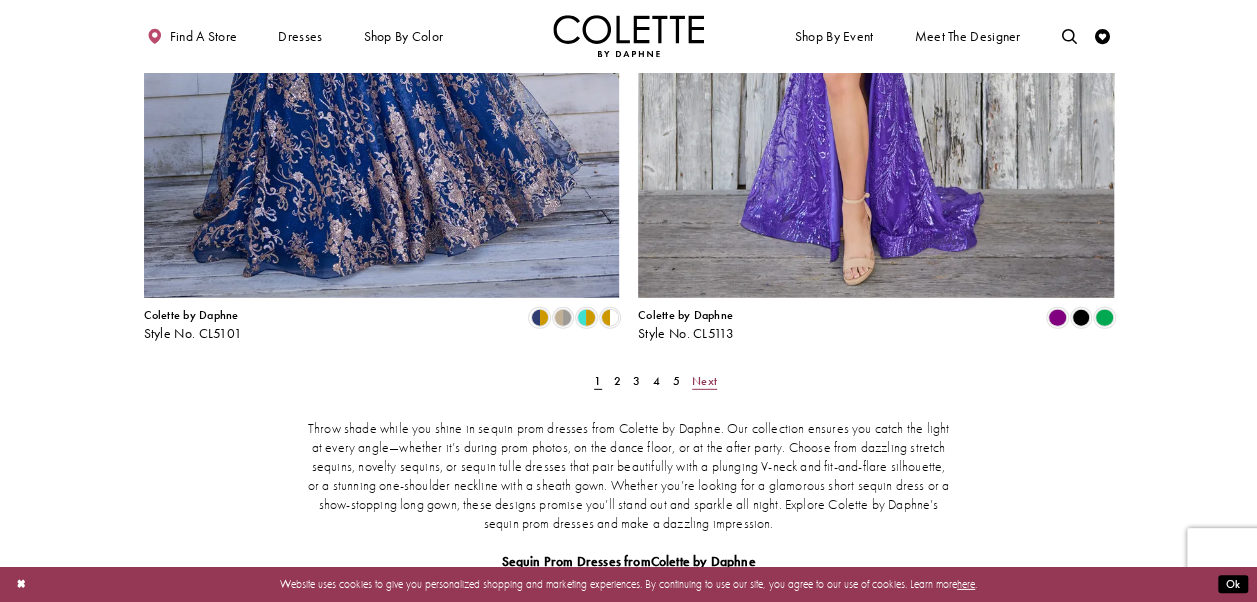 click on "Next" at bounding box center [704, 381] 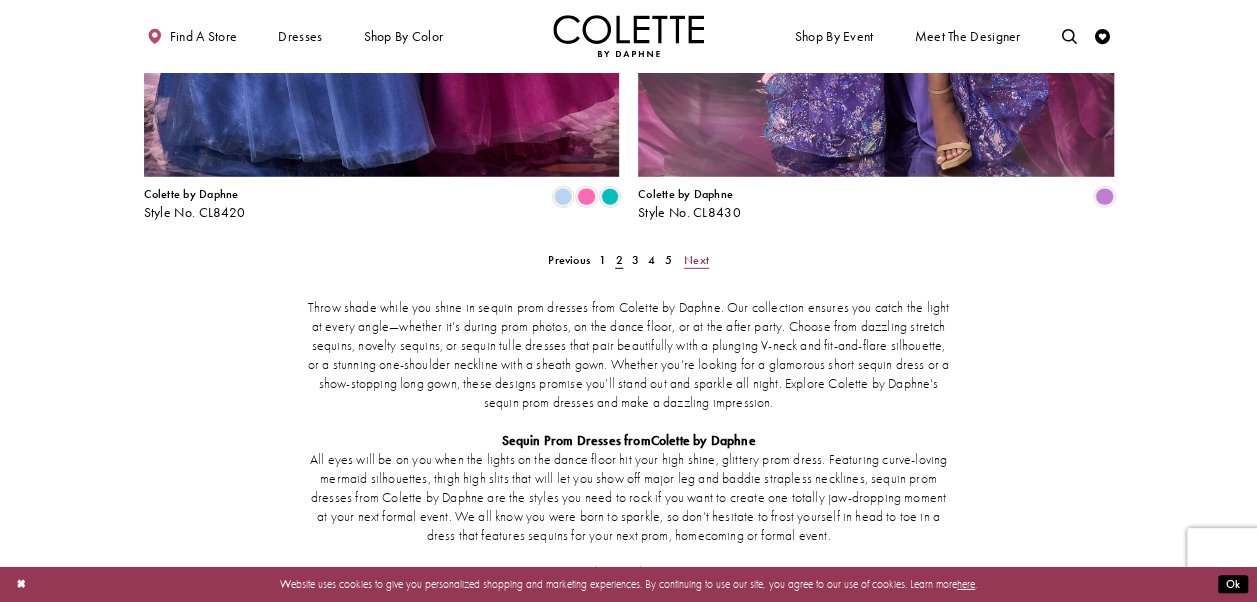 scroll, scrollTop: 2836, scrollLeft: 0, axis: vertical 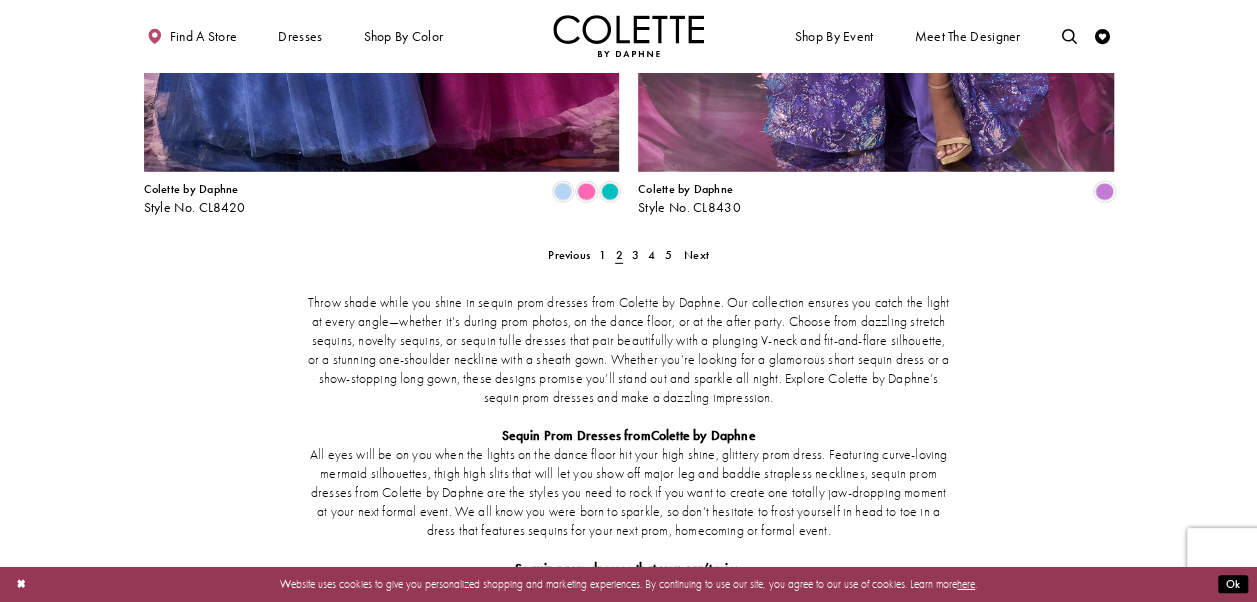 click on "Throw shade while you shine in sequin prom dresses from Colette by Daphne. Our collection ensures you catch the light at every angle—whether it’s during prom photos, on the dance floor, or at the after party. Choose from dazzling stretch sequins, novelty sequins, or sequin tulle dresses that pair beautifully with a plunging V-neck and fit-and-flare silhouette, or a stunning one-shoulder neckline with a sheath gown. Whether you’re looking for a glamorous short sequin dress or a show-stopping long gown, these designs promise you’ll stand out and sparkle all night. Explore Colette by Daphne’s sequin prom dresses and make a dazzling impression.   Sequin Prom Dresses fromColette by Daphne
Sequin prom dresses that you can’t miss:
CL8440 CL8300
How to style sequin prom dresses from Colette by Daphne:" at bounding box center [629, 606] 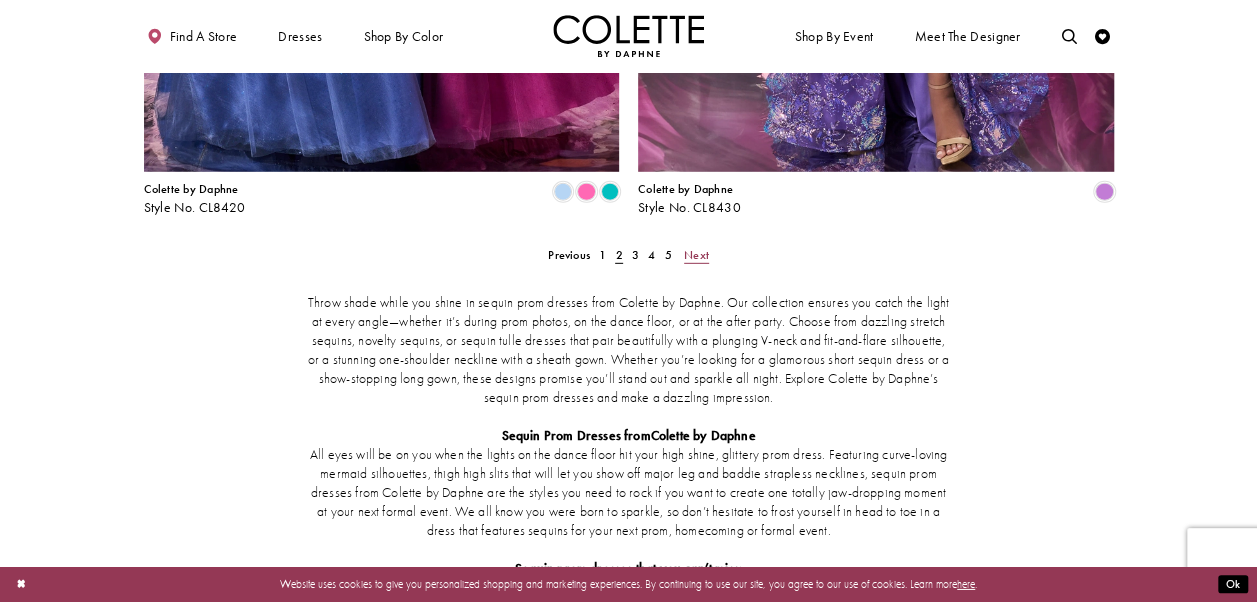 click on "Next" at bounding box center (696, 255) 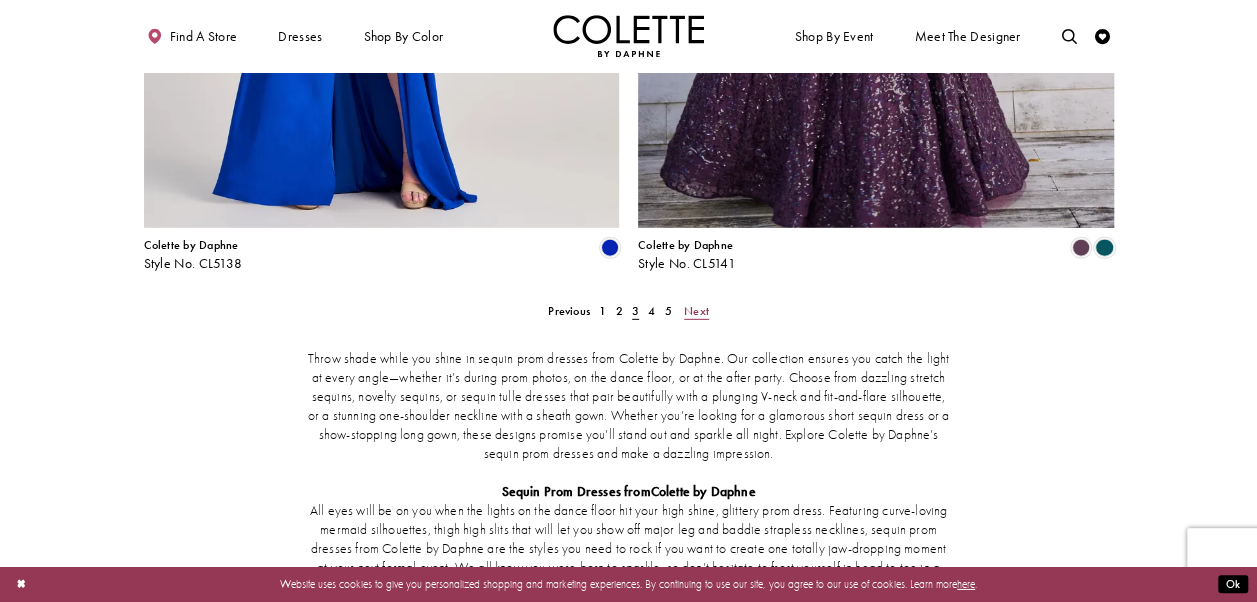 scroll, scrollTop: 2785, scrollLeft: 0, axis: vertical 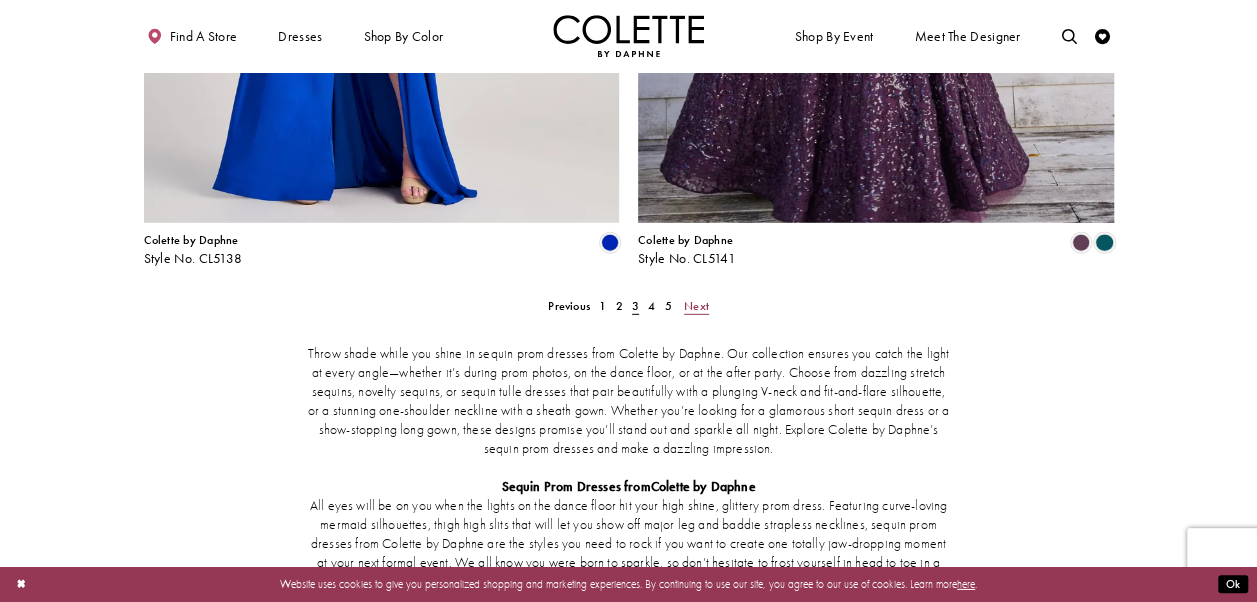 click on "Next" at bounding box center (696, 306) 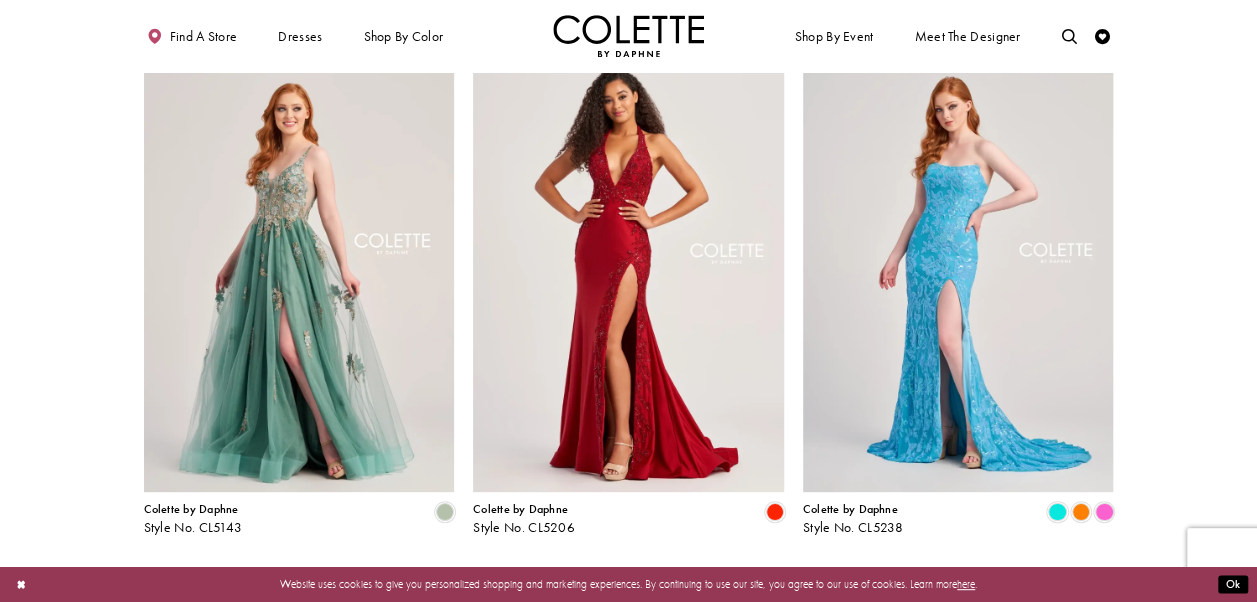 scroll, scrollTop: 117, scrollLeft: 0, axis: vertical 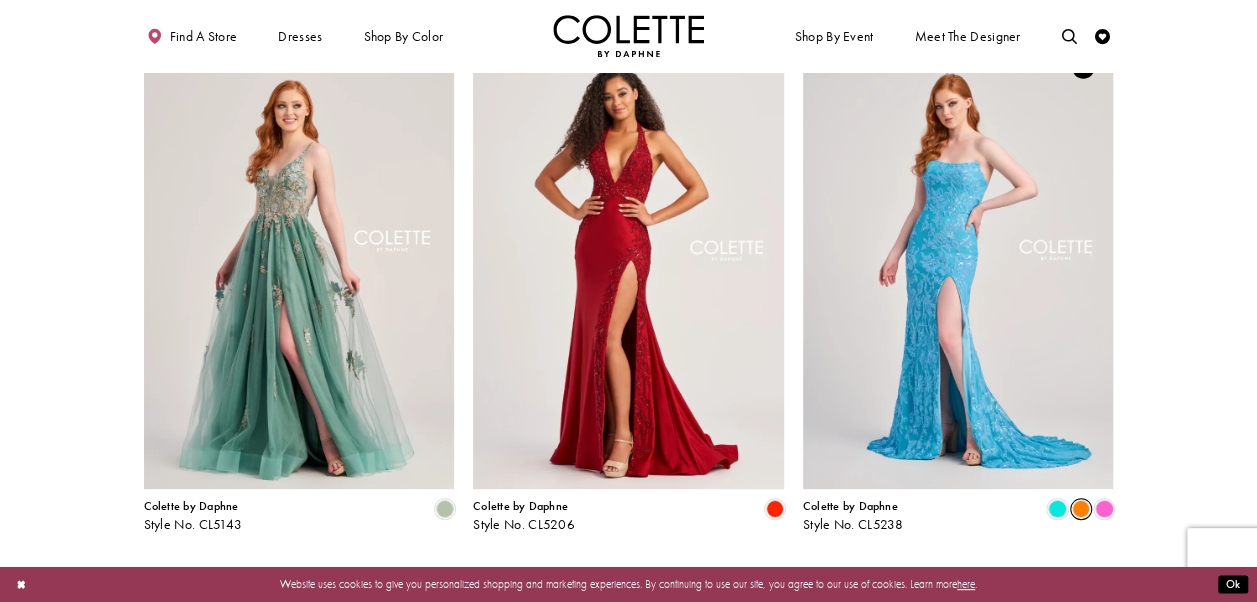 click at bounding box center (1081, 509) 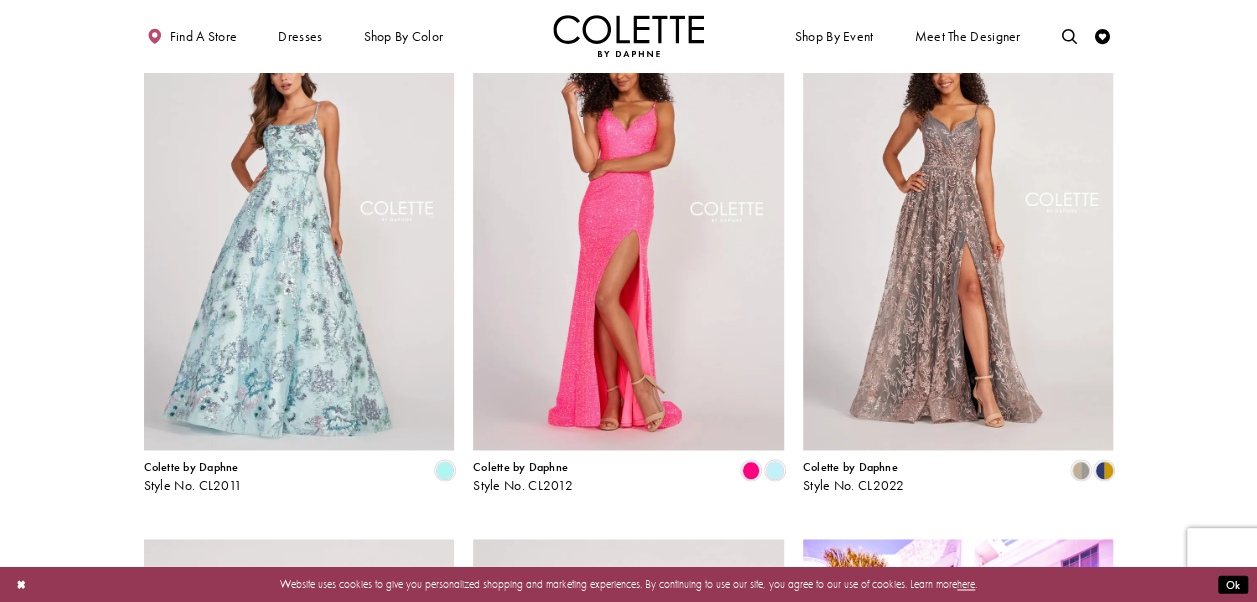 scroll, scrollTop: 1238, scrollLeft: 0, axis: vertical 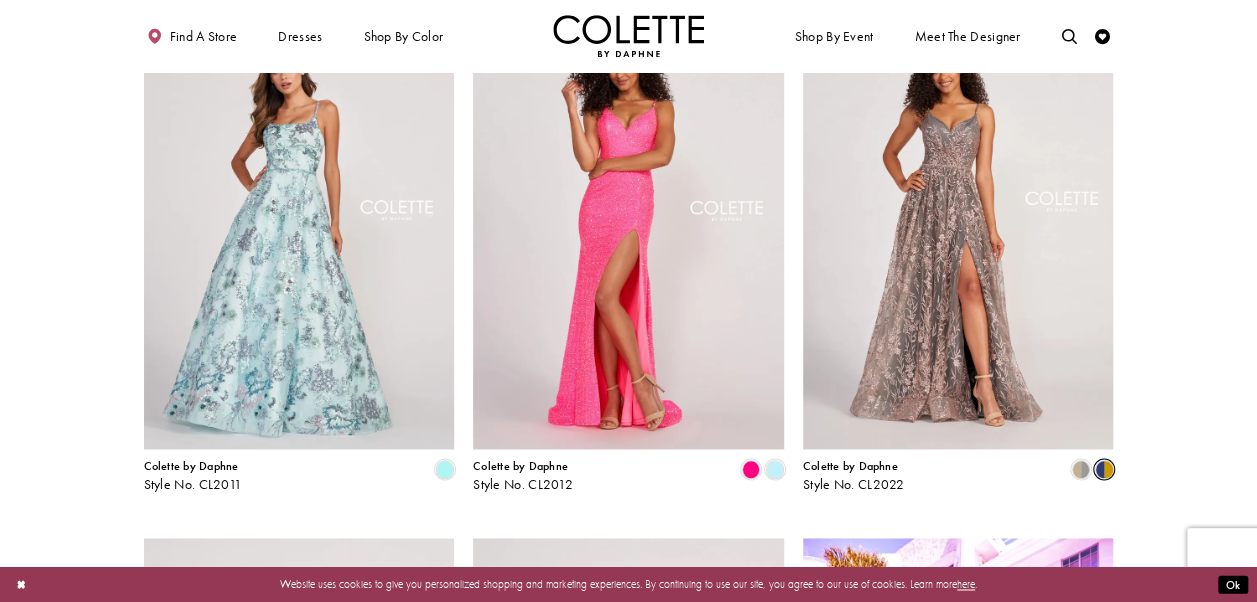 click at bounding box center [1104, 469] 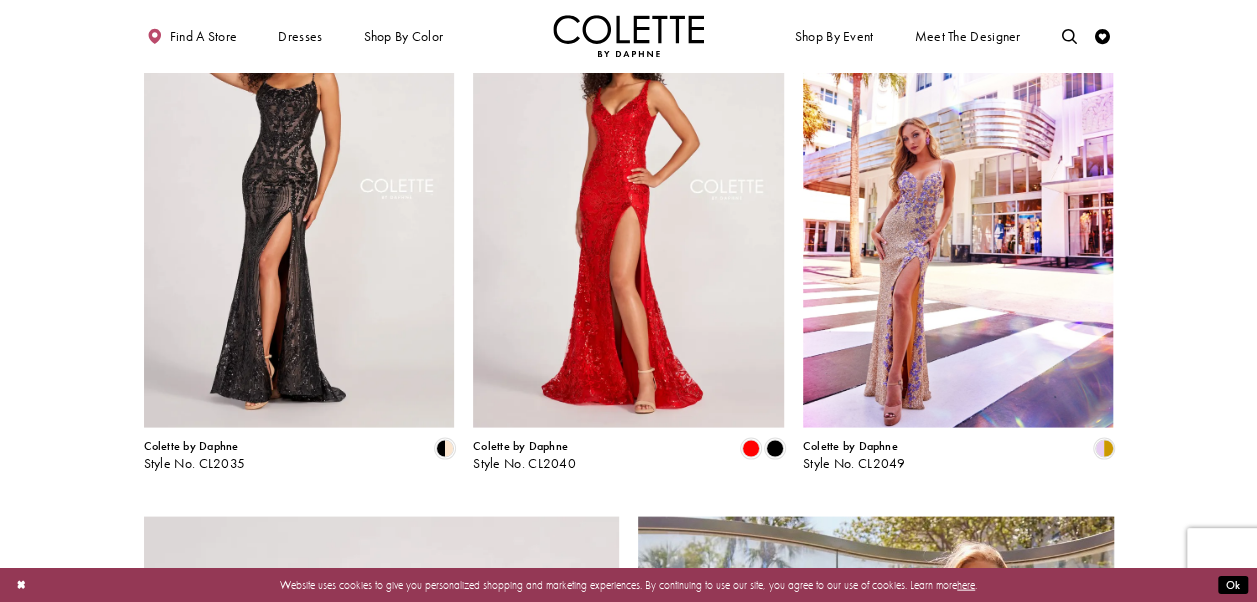 scroll, scrollTop: 1802, scrollLeft: 0, axis: vertical 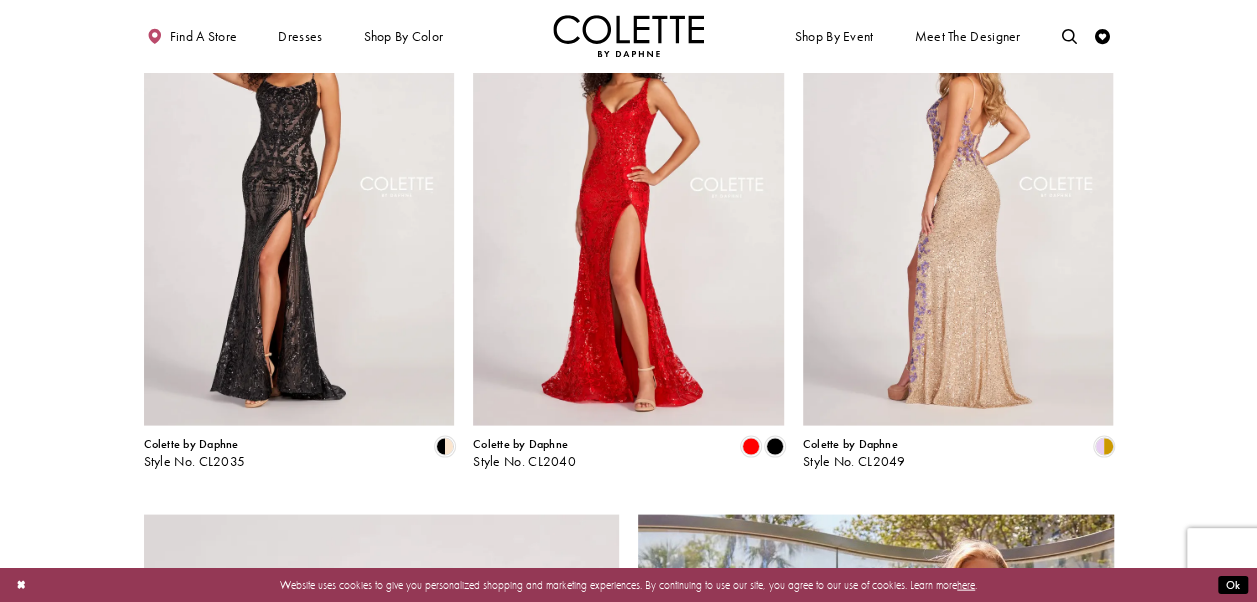 click at bounding box center [958, 200] 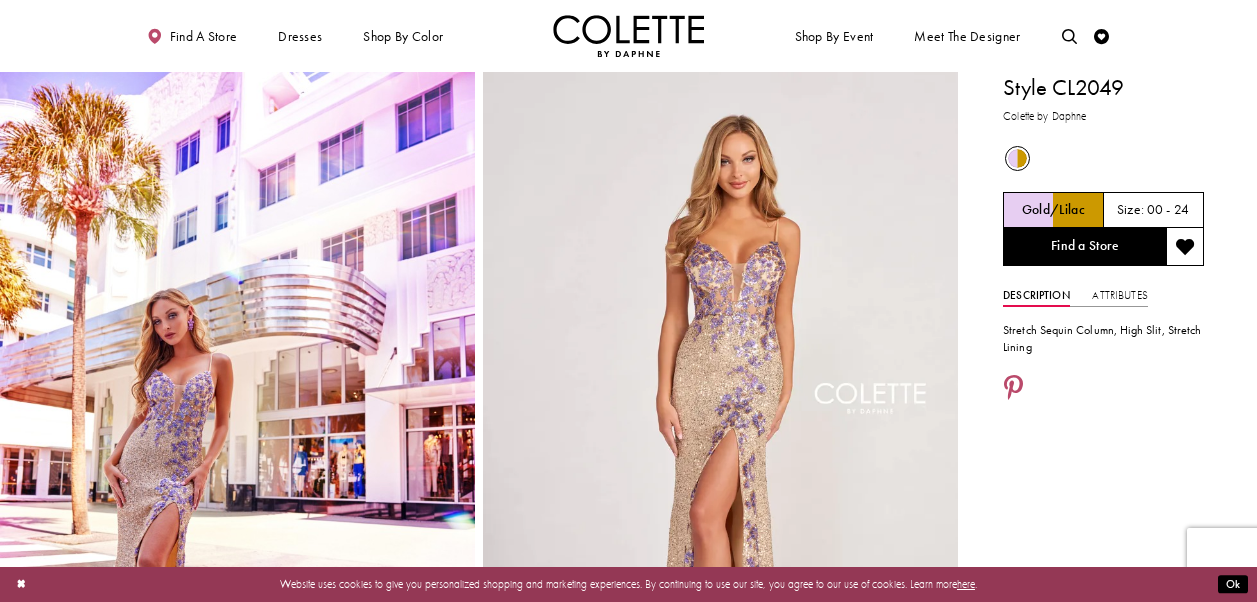 scroll, scrollTop: 0, scrollLeft: 0, axis: both 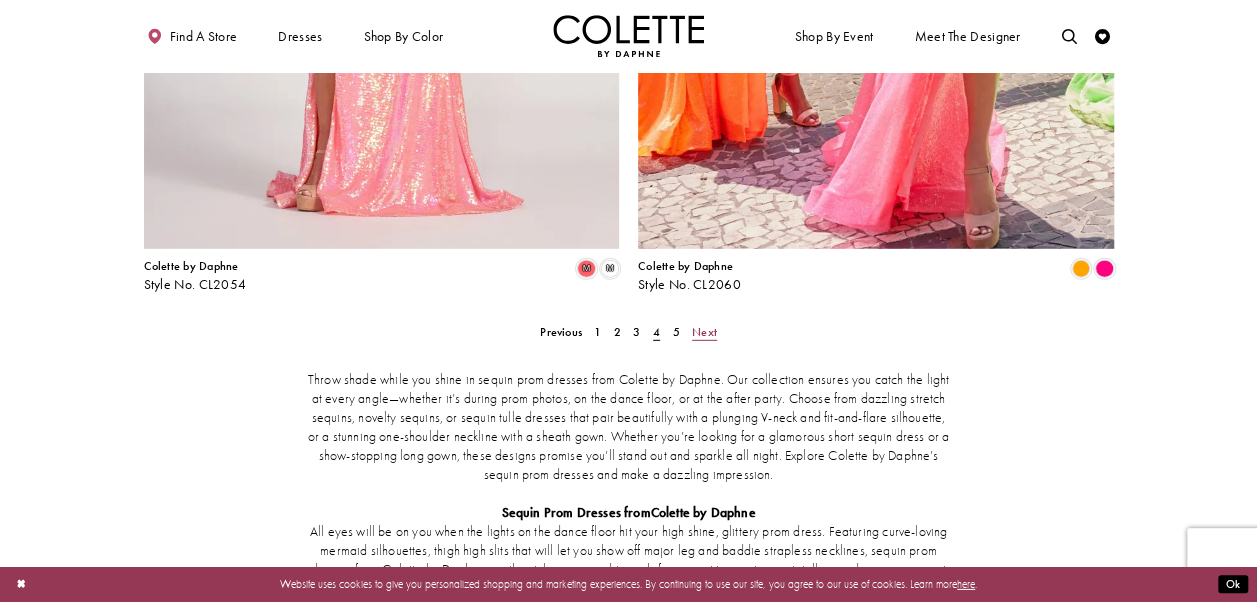 click on "Next" at bounding box center (704, 332) 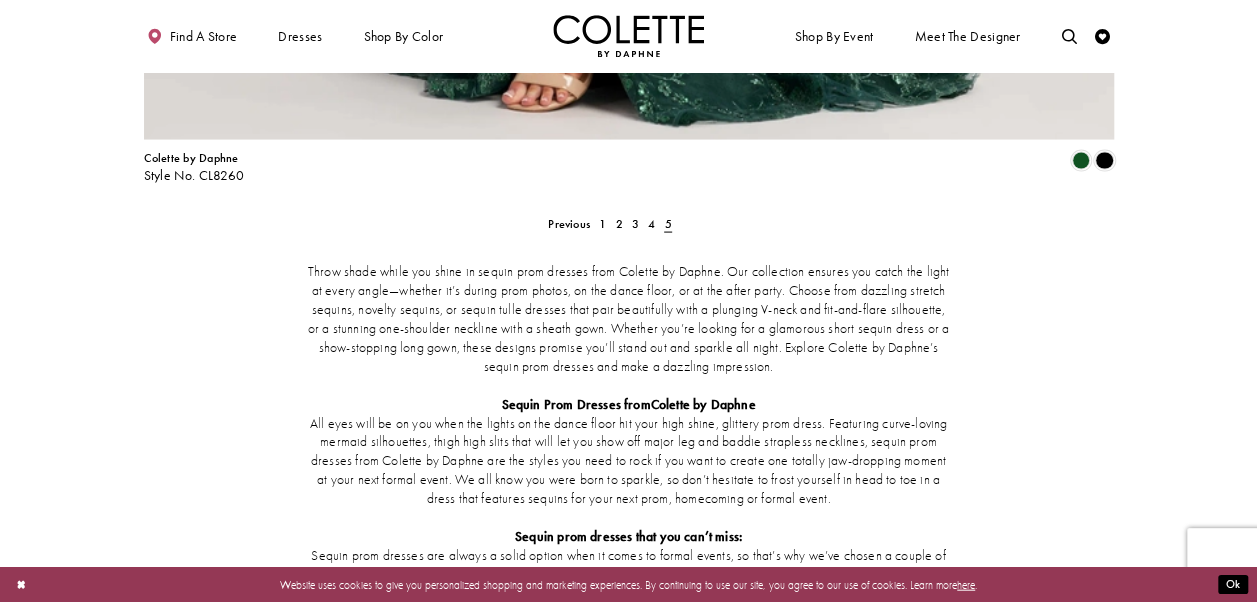 scroll, scrollTop: 1953, scrollLeft: 0, axis: vertical 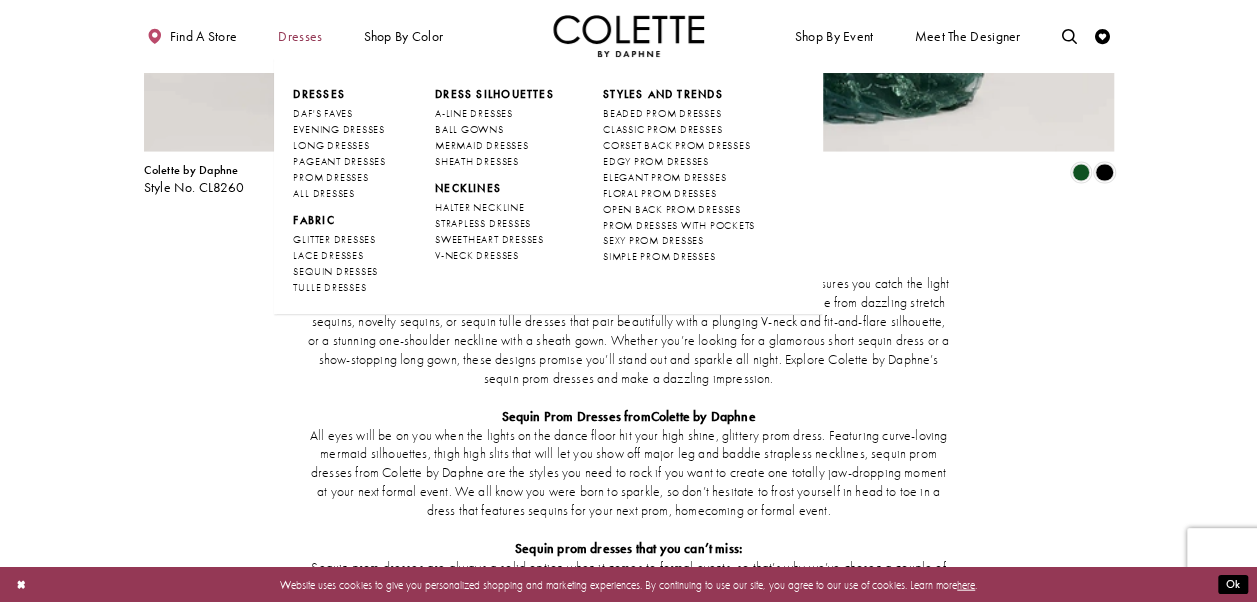 click on "Dresses" at bounding box center (300, 36) 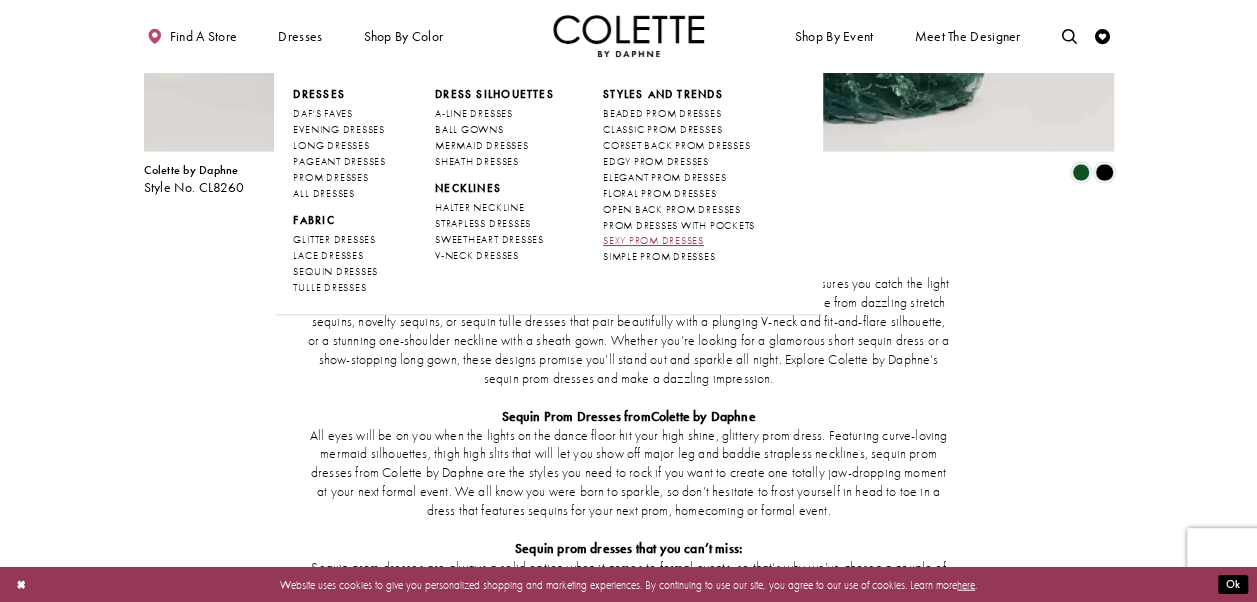 click on "SEXY PROM DRESSES" at bounding box center [653, 240] 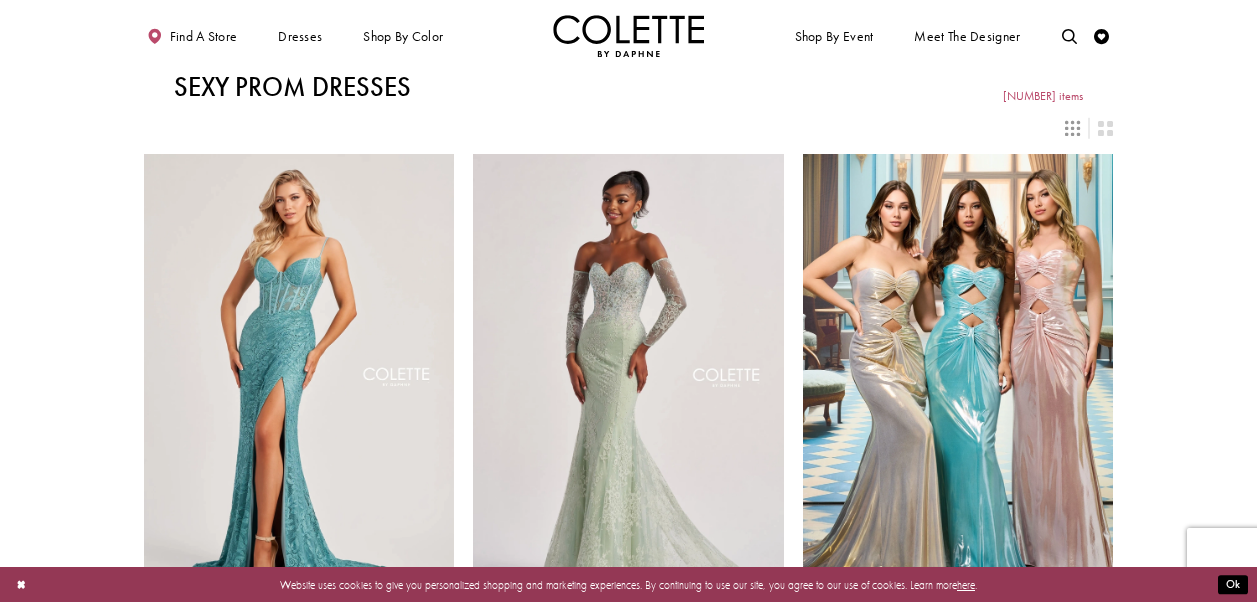 scroll, scrollTop: 0, scrollLeft: 0, axis: both 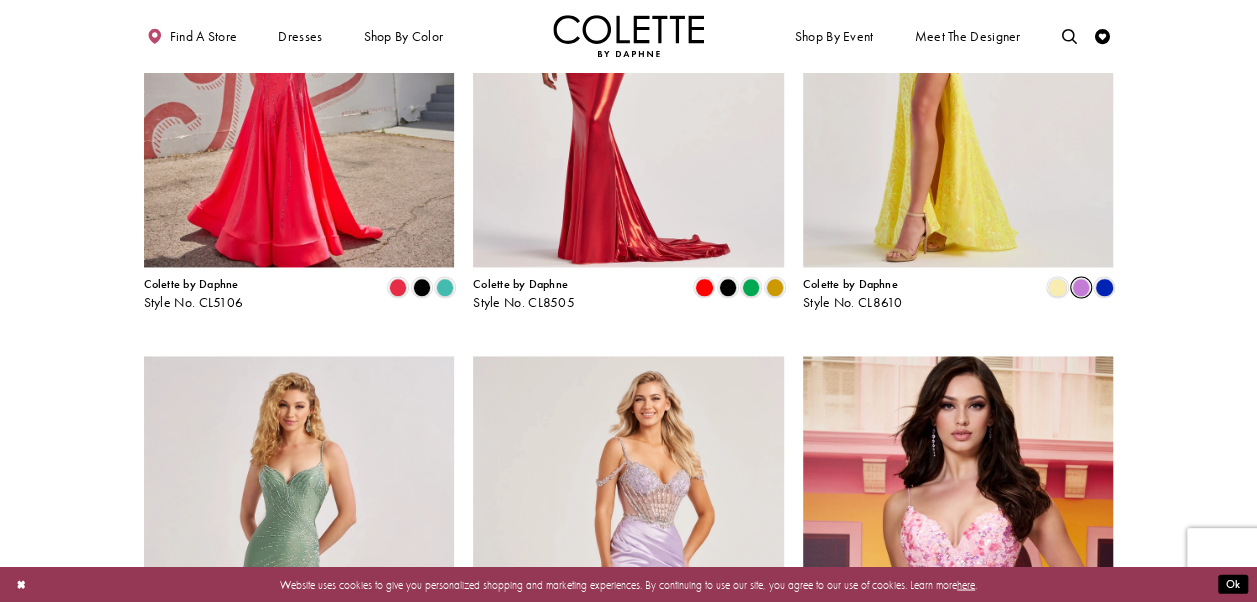 click at bounding box center [1081, 287] 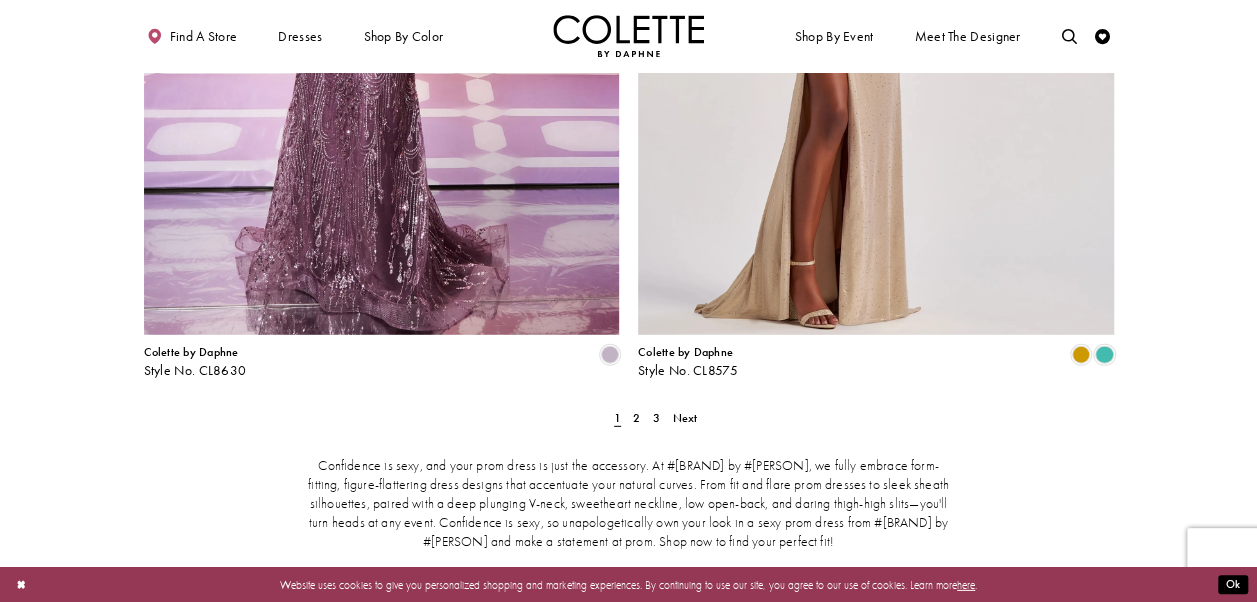 scroll, scrollTop: 2672, scrollLeft: 0, axis: vertical 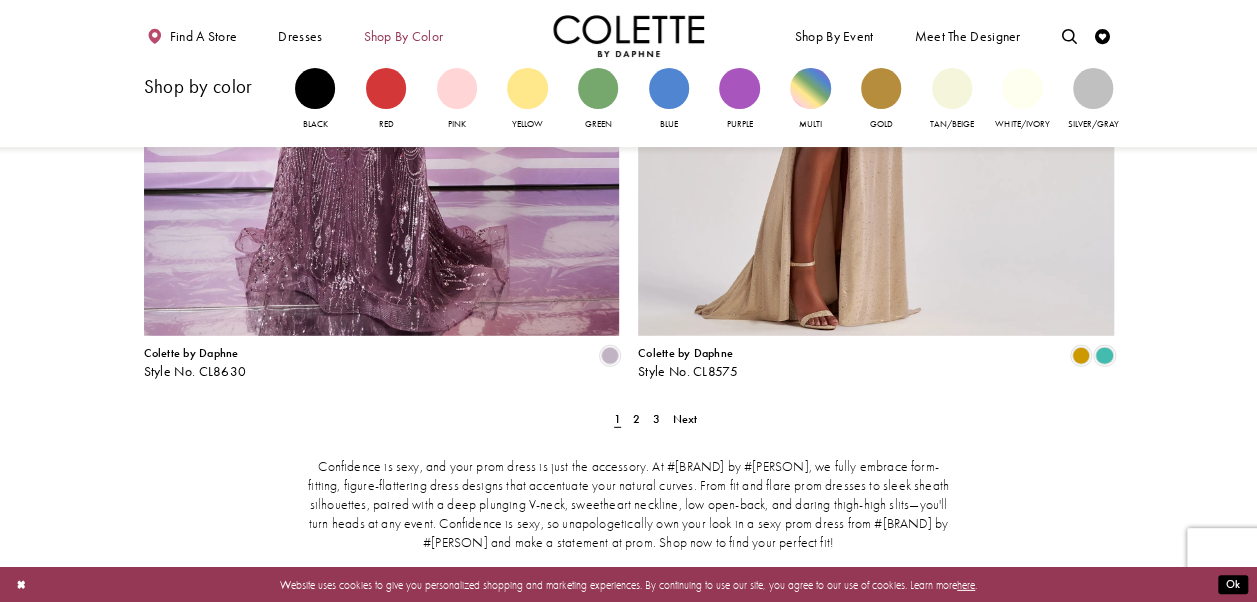 click on "Shop by color" at bounding box center [403, 36] 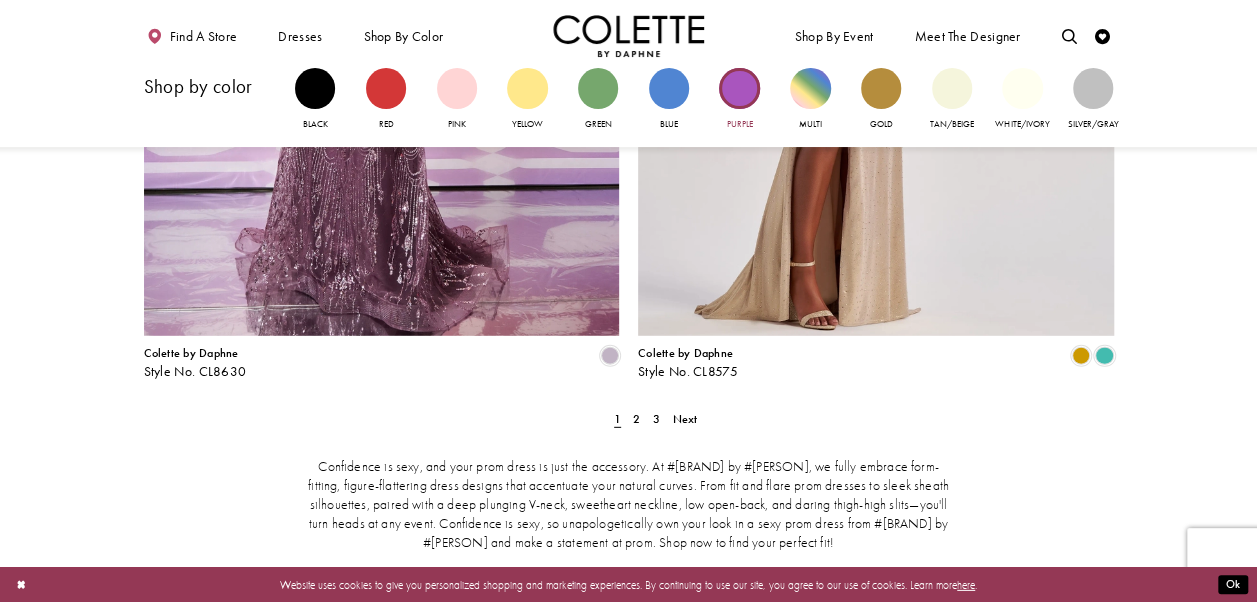 click at bounding box center (739, 88) 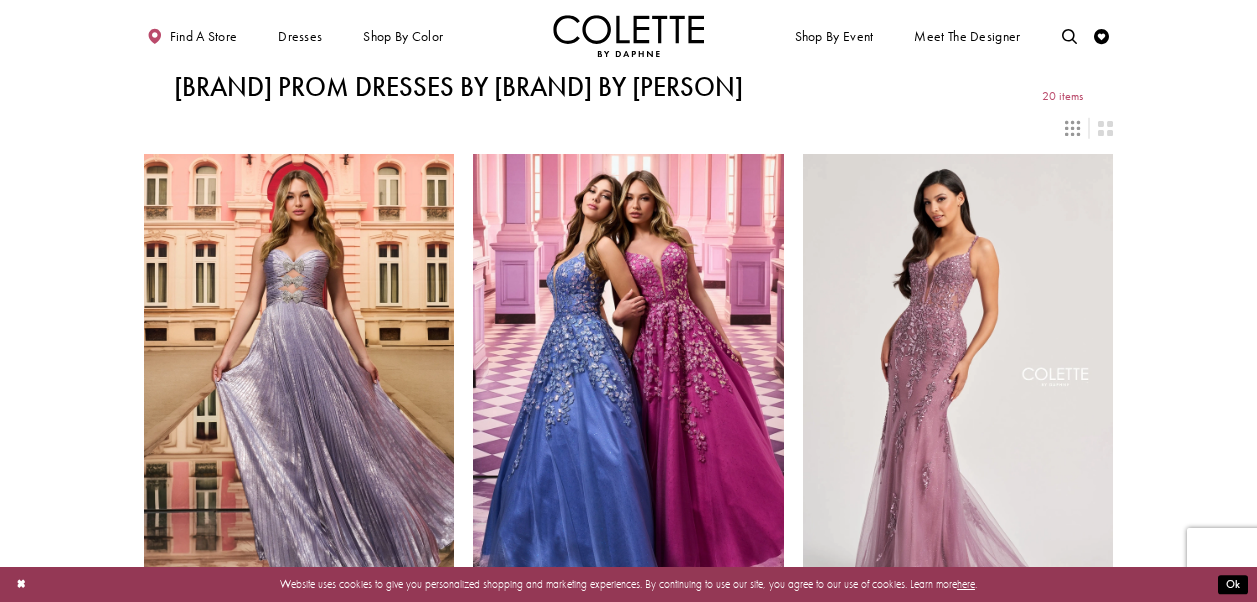 scroll, scrollTop: 0, scrollLeft: 0, axis: both 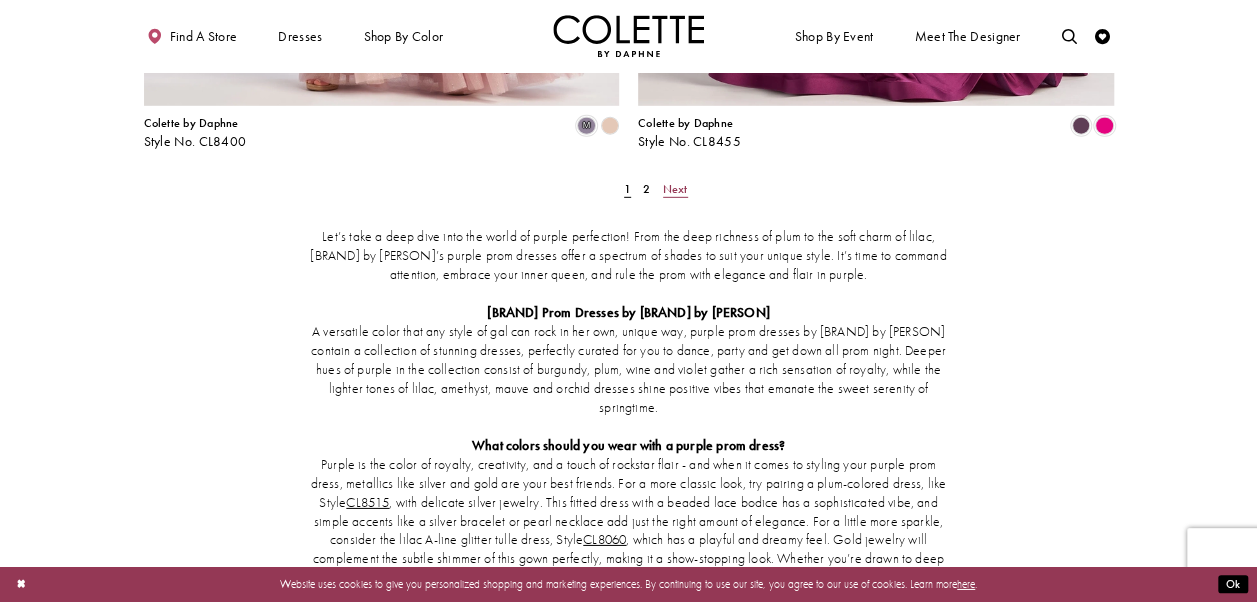 click on "Next" at bounding box center (675, 189) 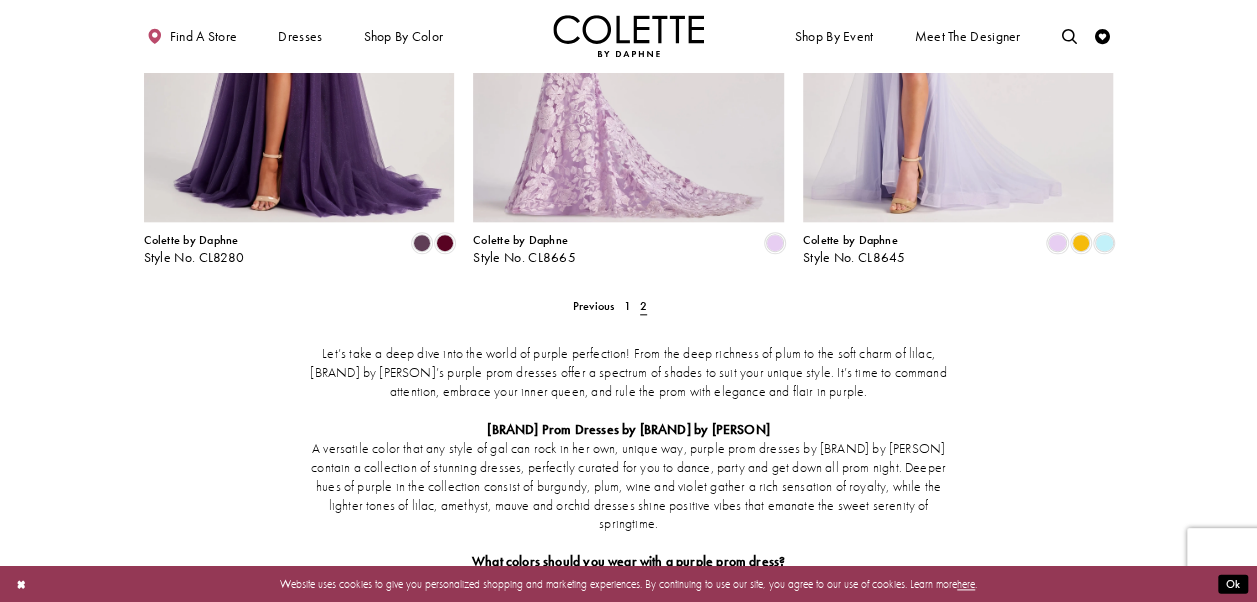 scroll, scrollTop: 929, scrollLeft: 0, axis: vertical 